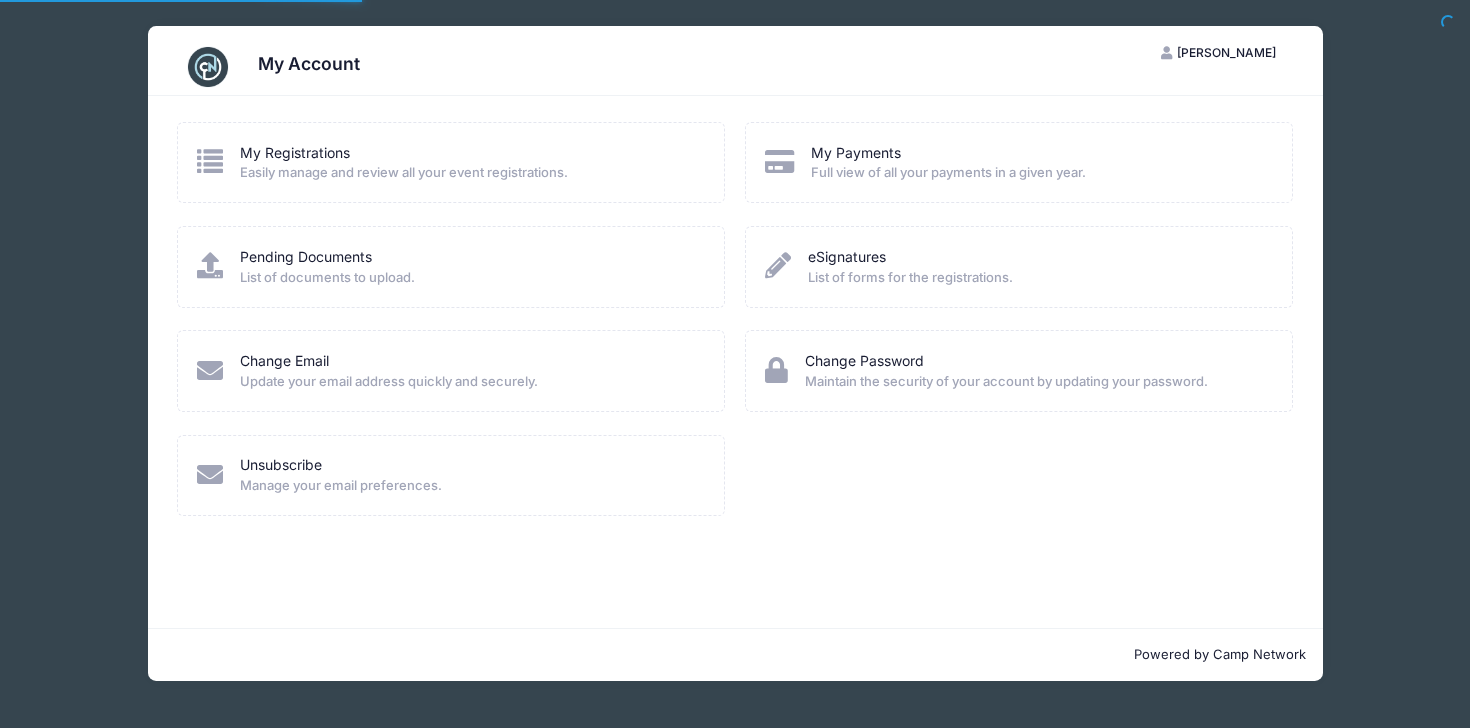 scroll, scrollTop: 0, scrollLeft: 0, axis: both 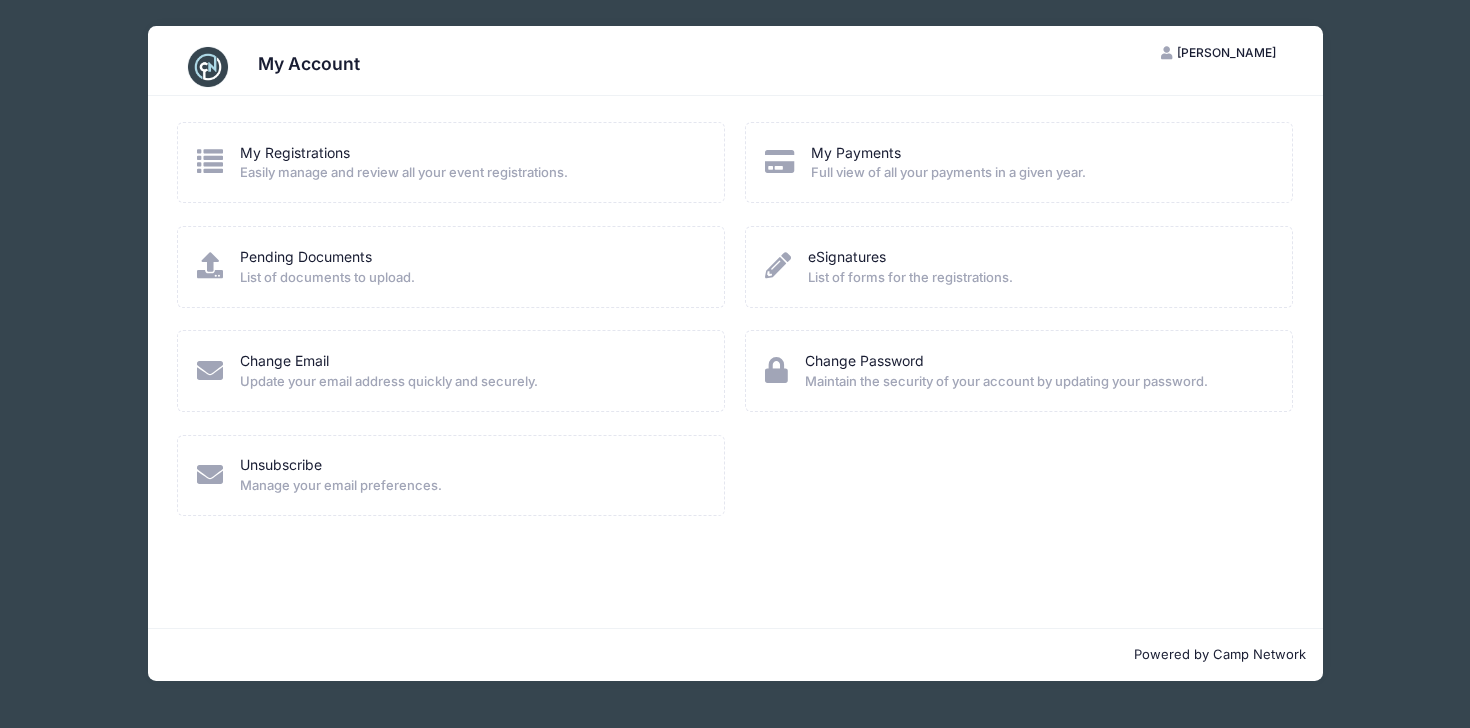 click on "Full view of all your payments in a given year." at bounding box center (948, 173) 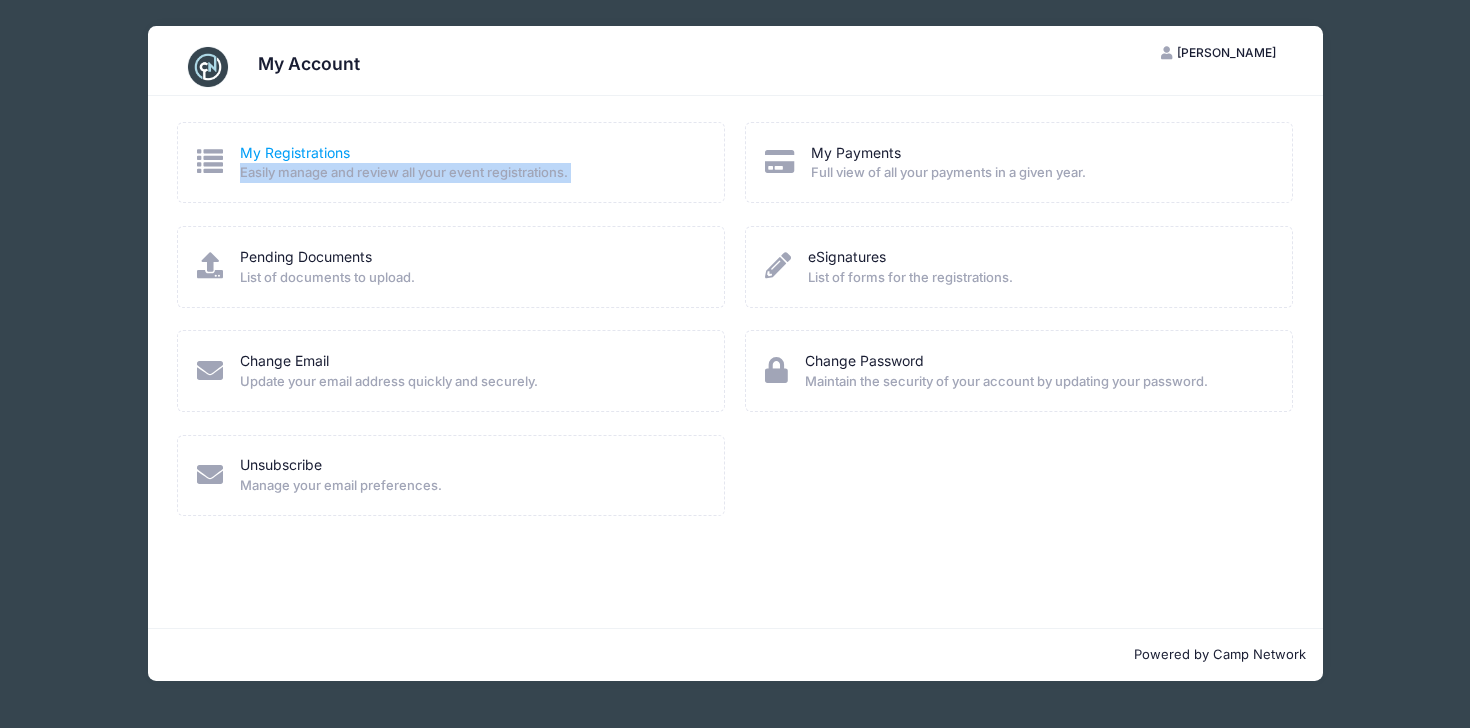 click on "My Registrations" at bounding box center (295, 152) 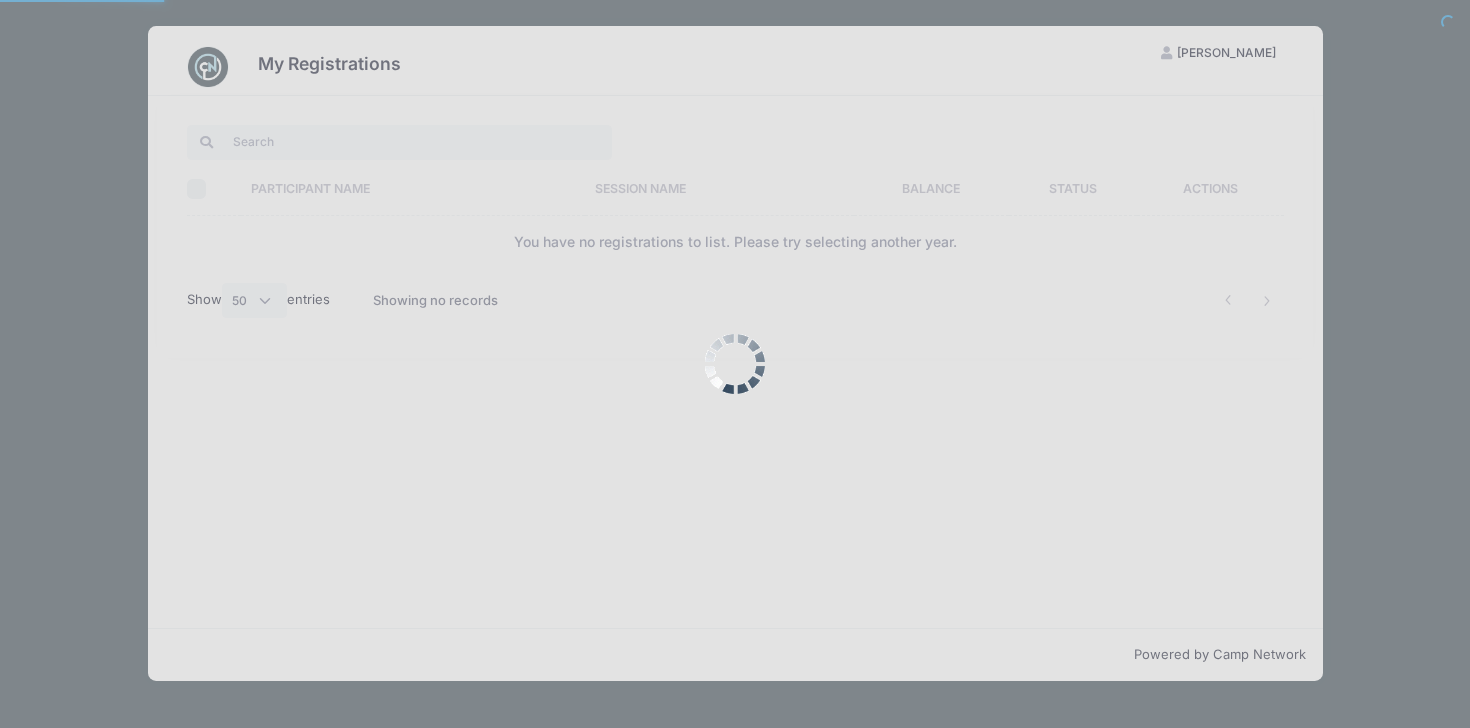 select on "50" 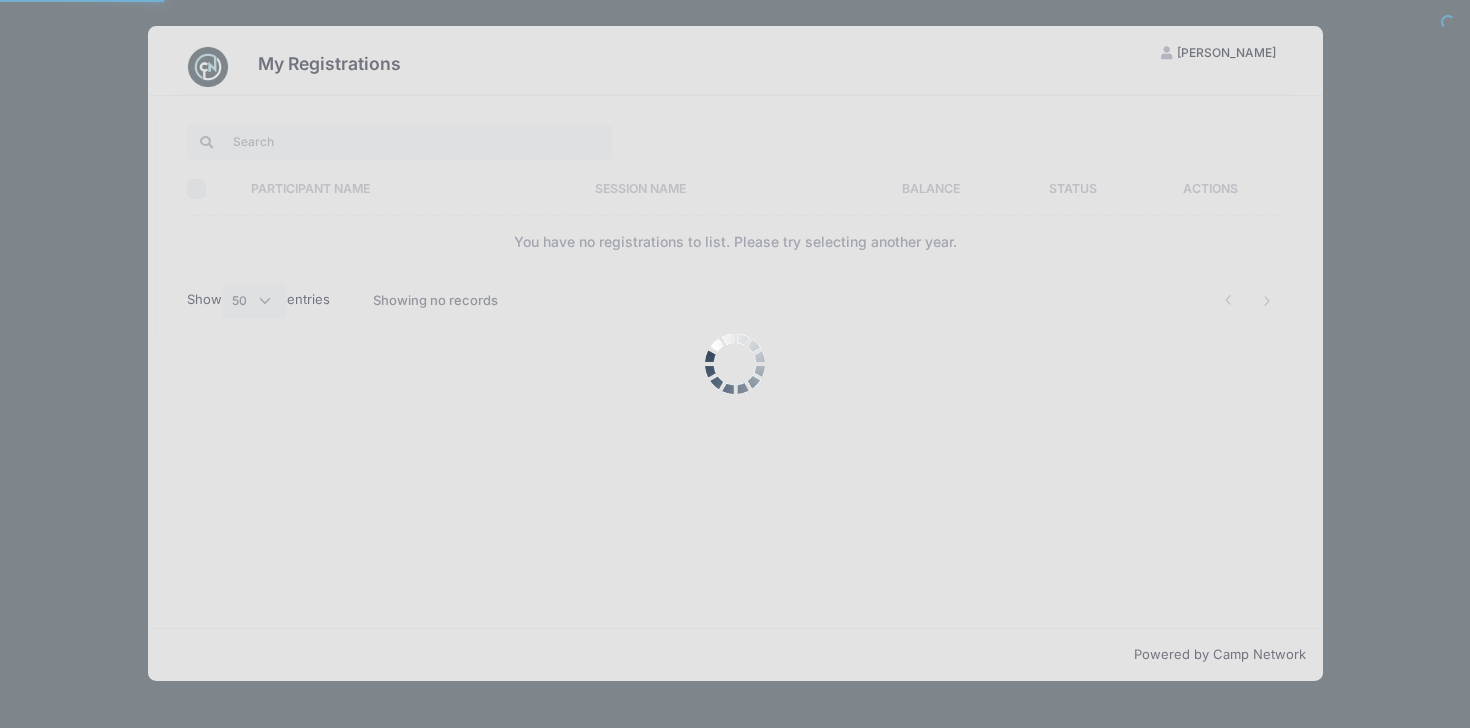 scroll, scrollTop: 0, scrollLeft: 0, axis: both 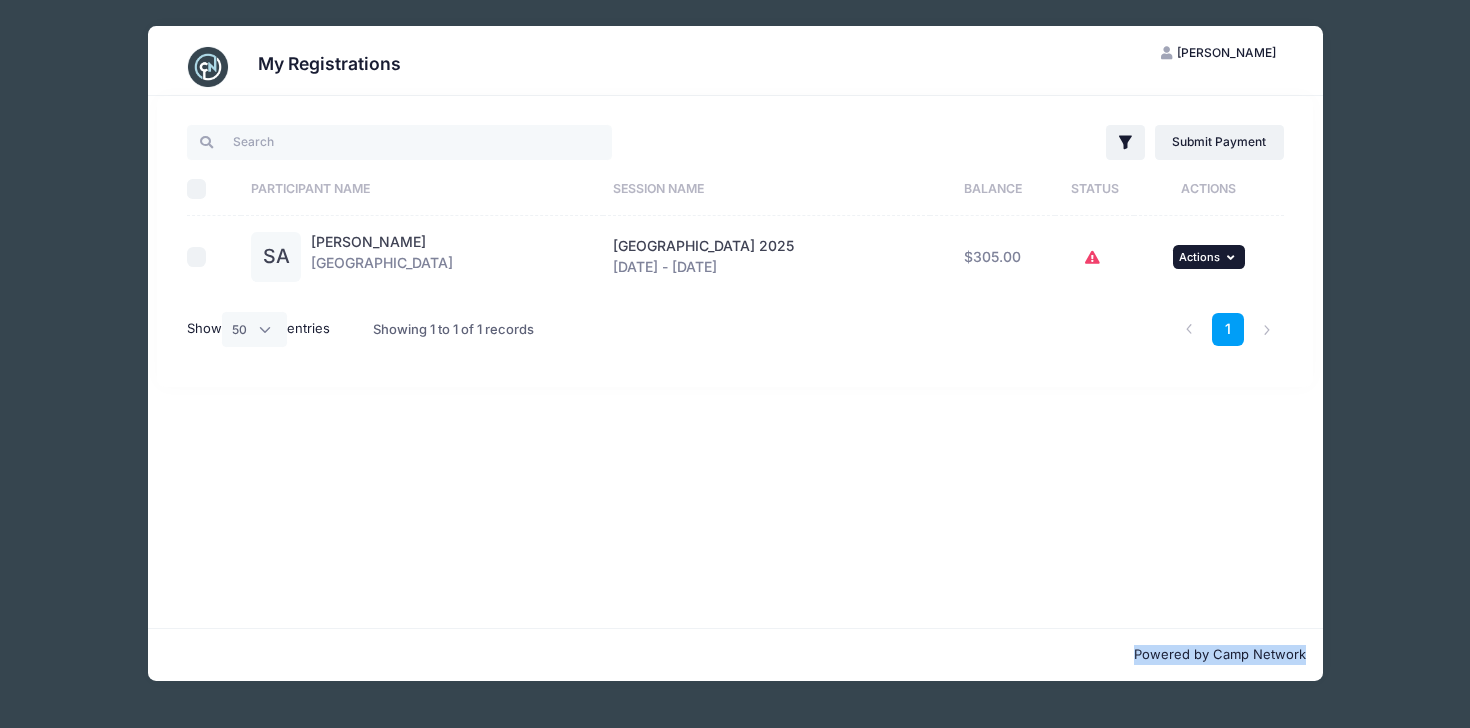click on "Actions" at bounding box center [1199, 257] 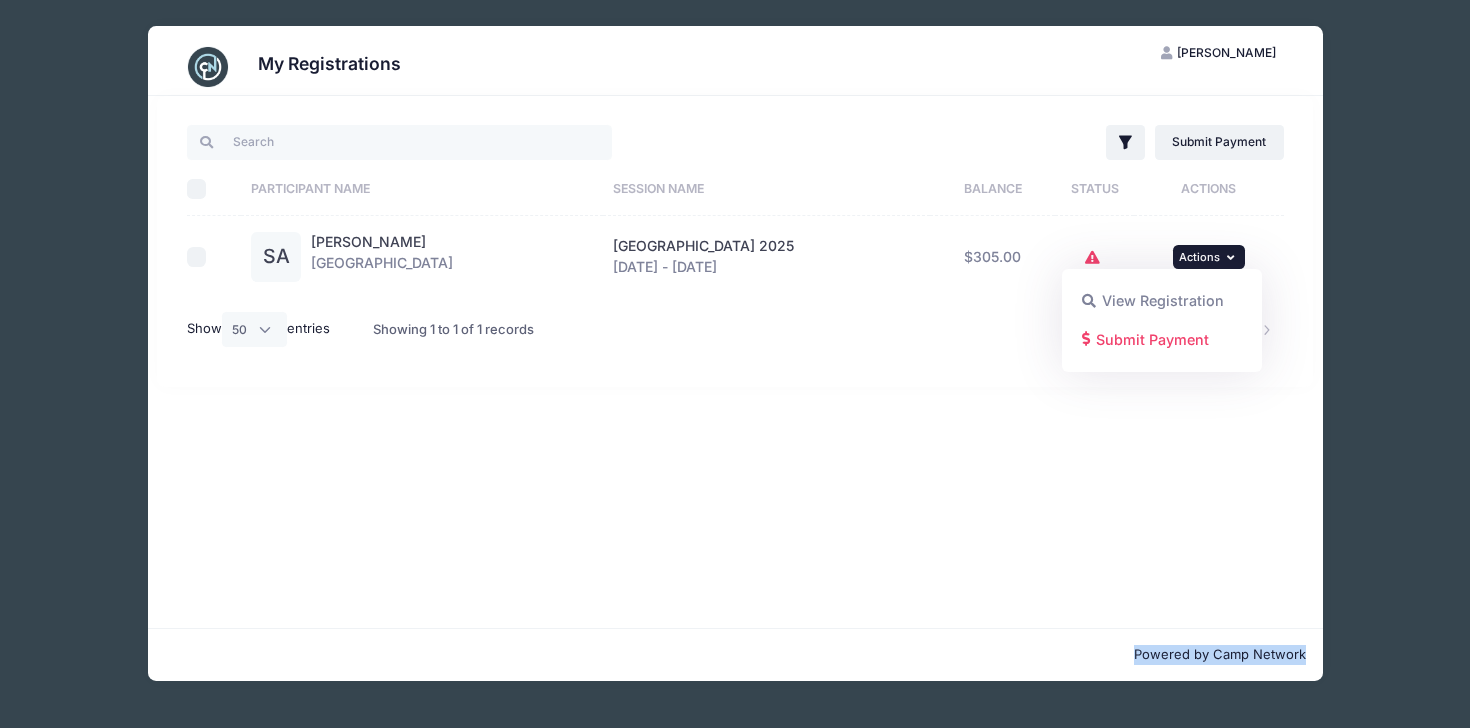 click at bounding box center (1094, 257) 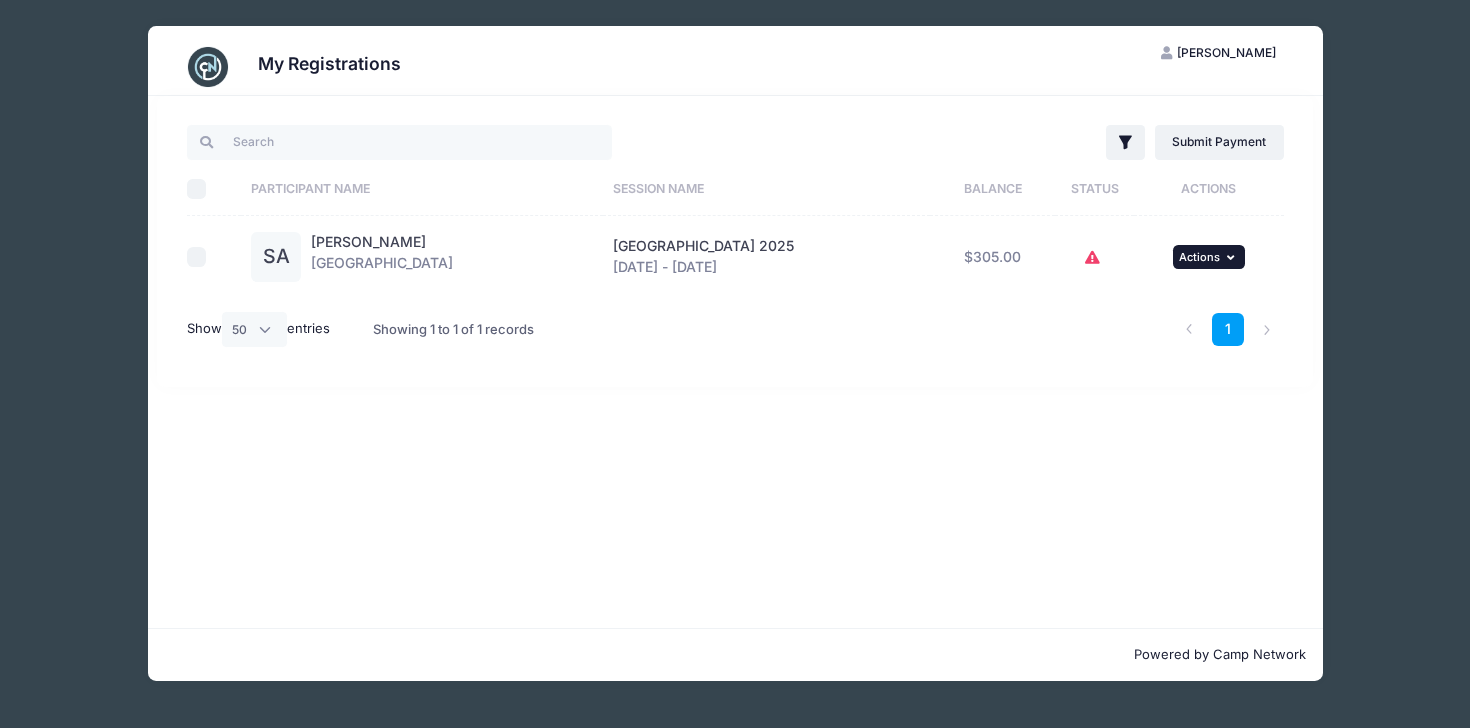click on "... Actions" at bounding box center (1209, 257) 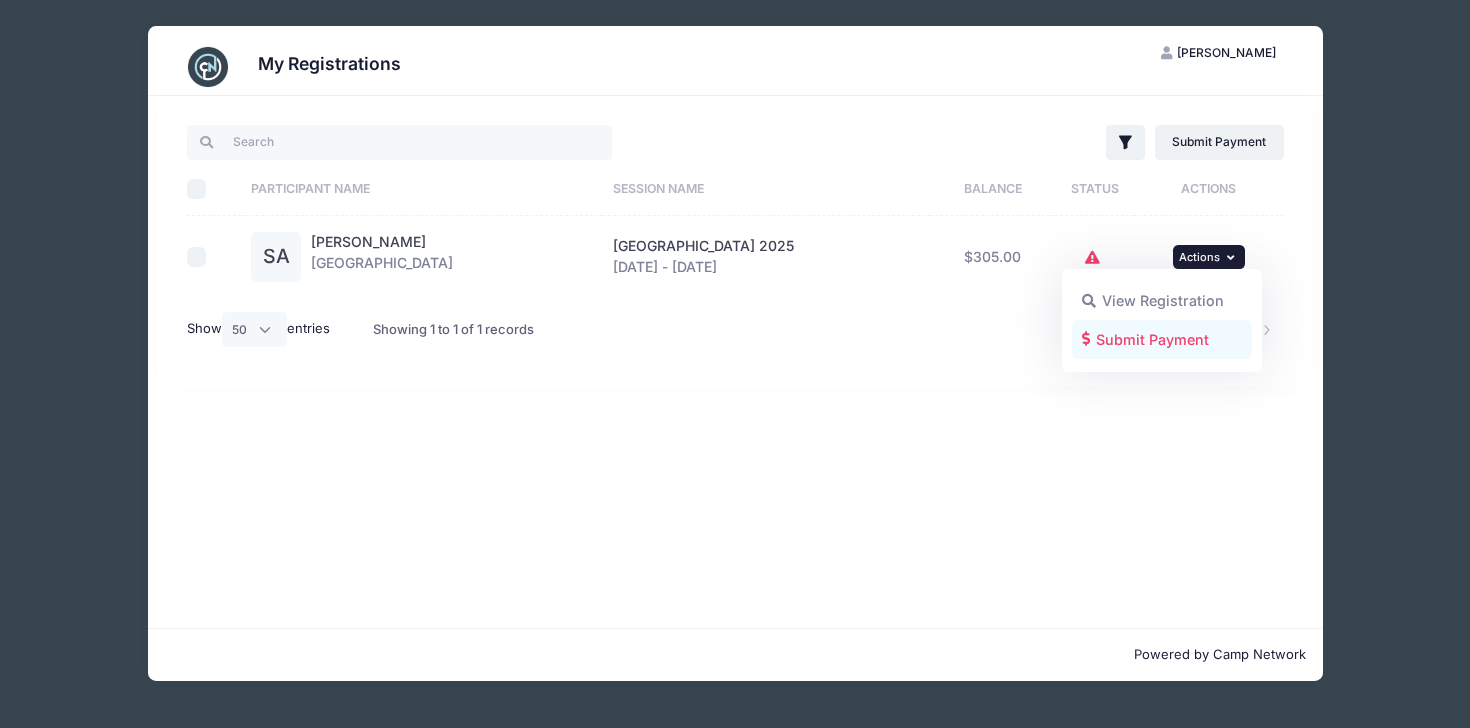 click on "Submit Payment" at bounding box center [1162, 339] 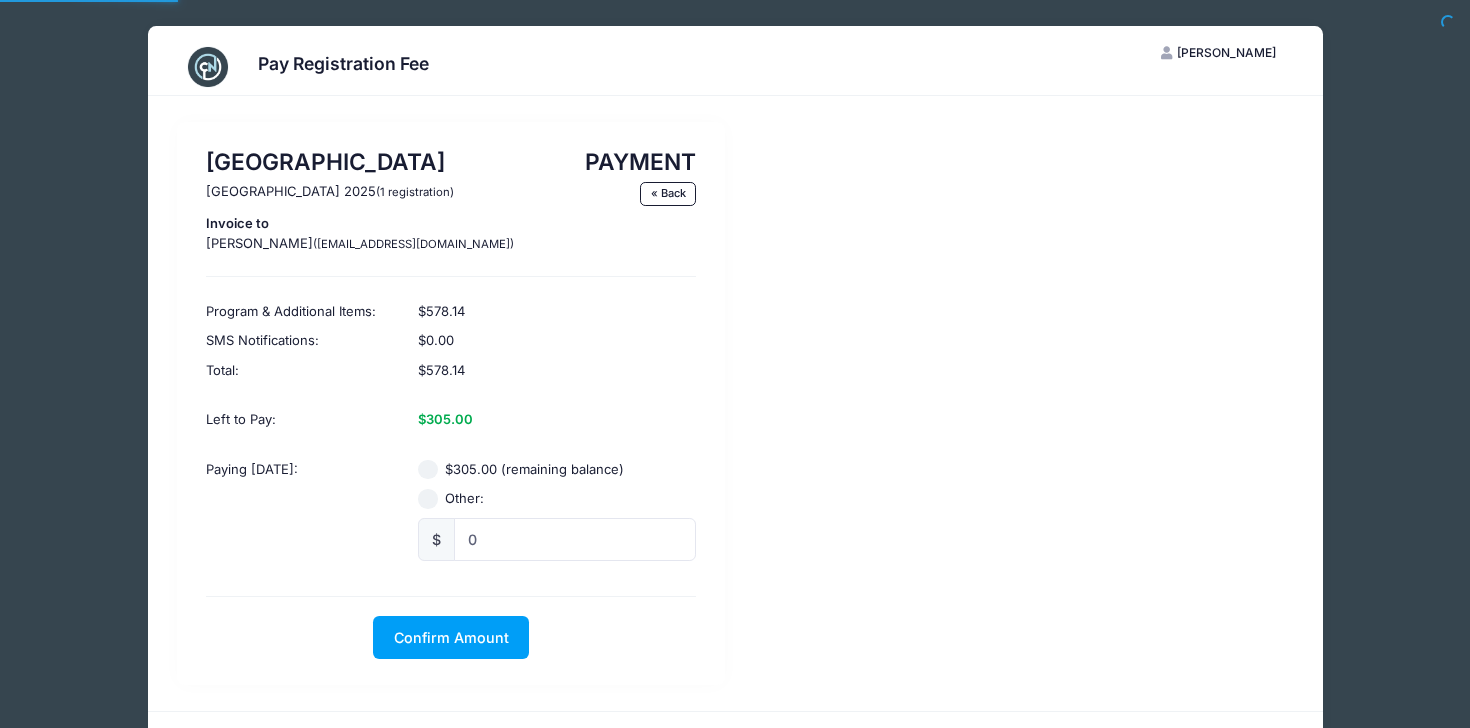 scroll, scrollTop: 0, scrollLeft: 0, axis: both 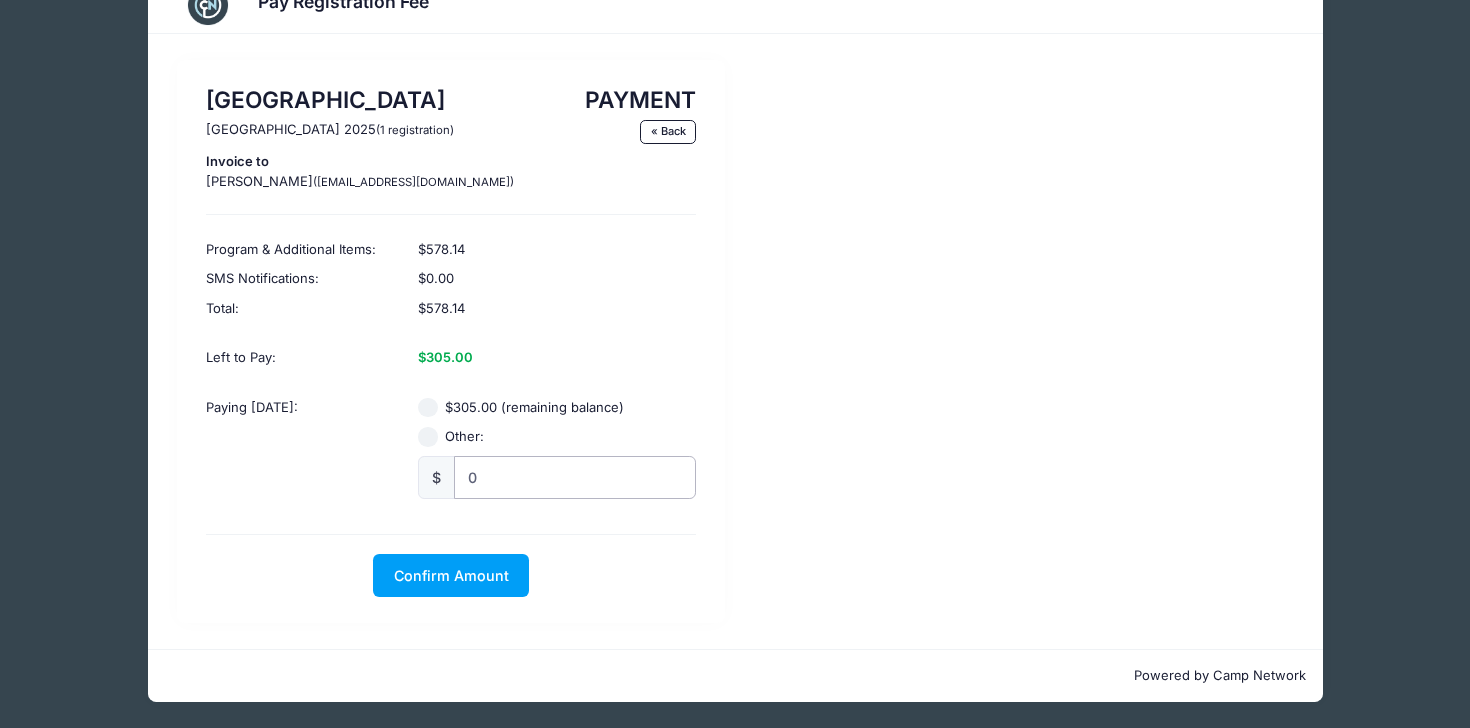 radio on "true" 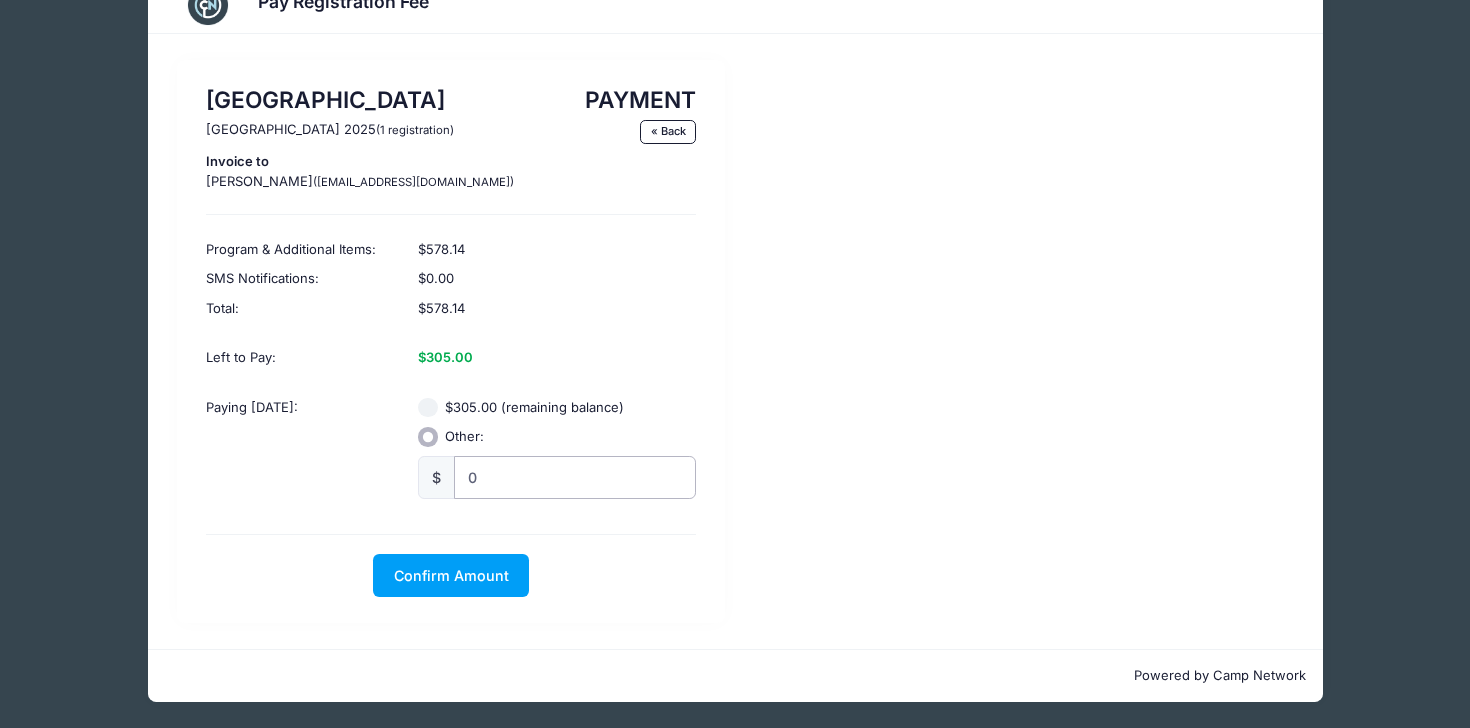 click on "0" at bounding box center (575, 477) 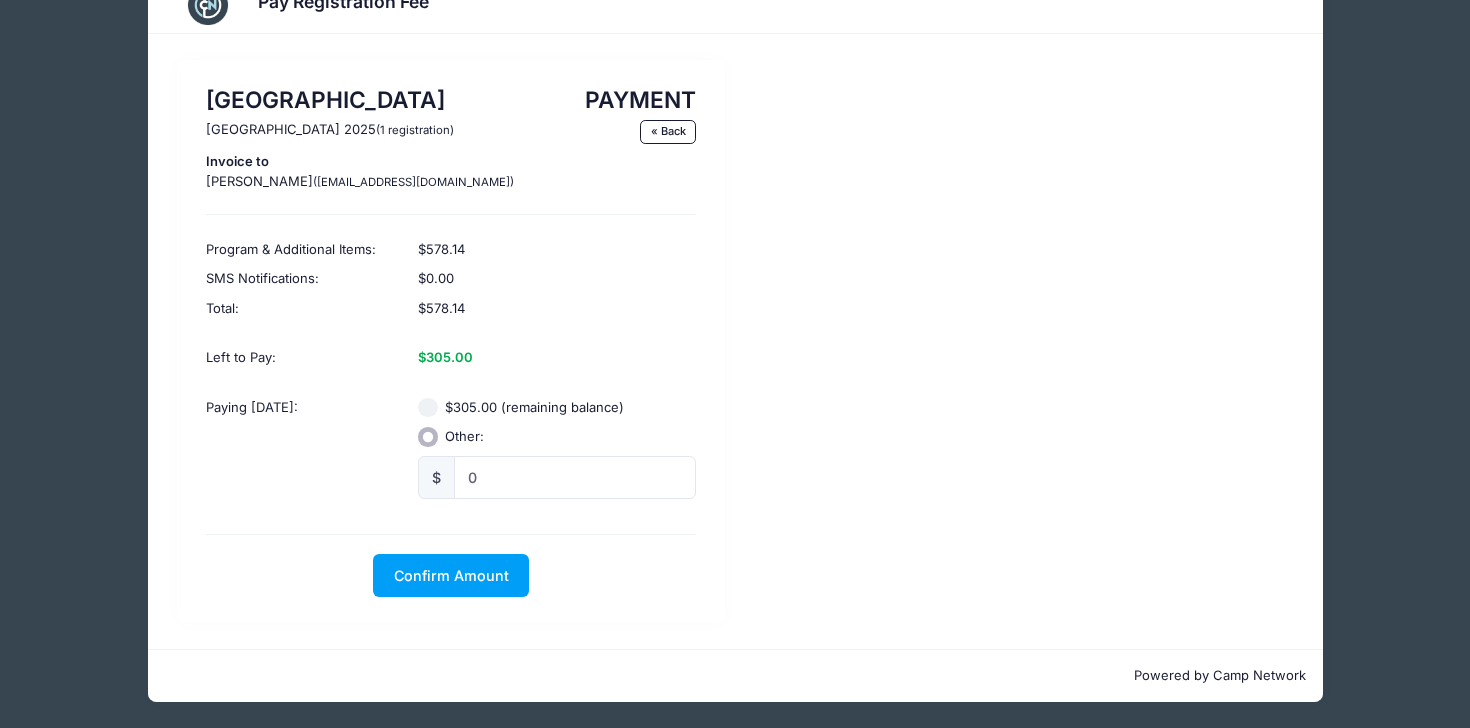 click on "$305.00 (remaining balance)" at bounding box center [428, 408] 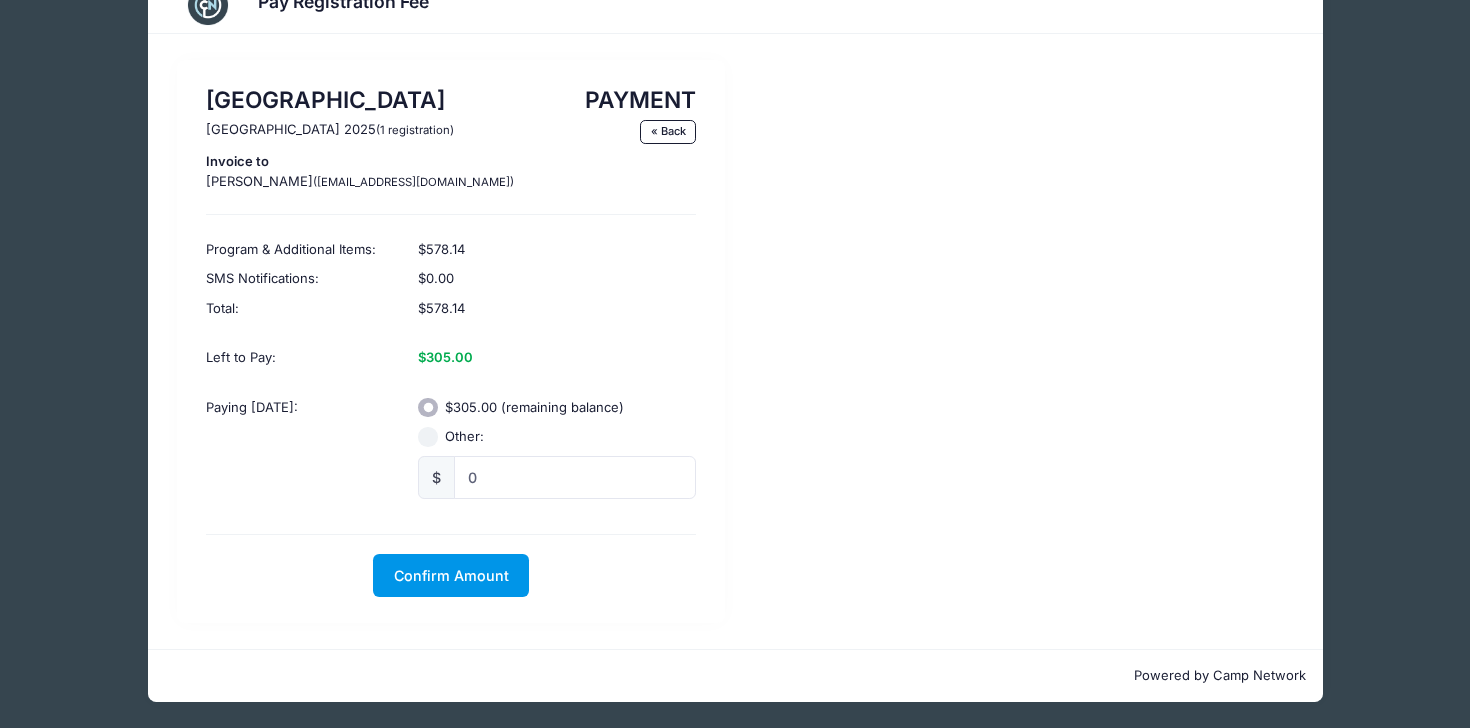 click on "Confirm Amount" at bounding box center [451, 575] 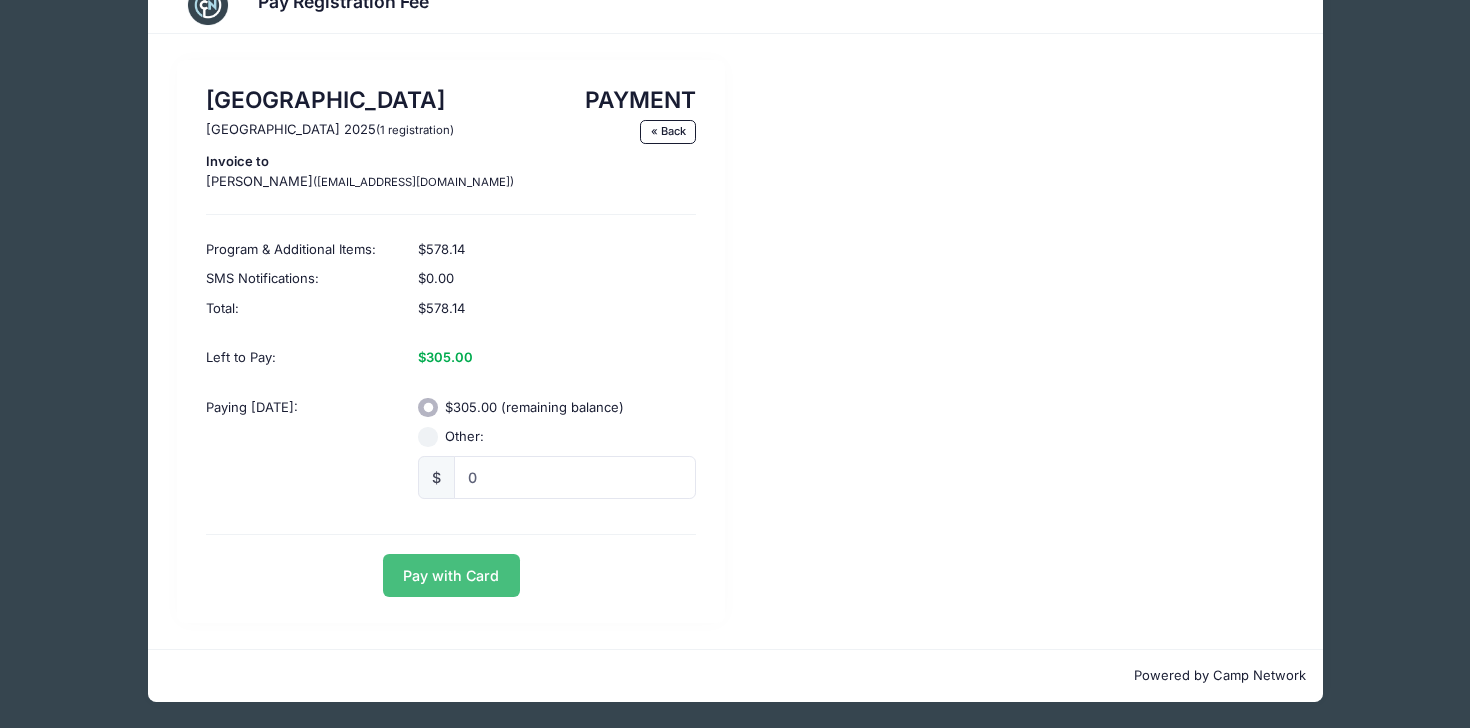click on "Pay with Card" at bounding box center [451, 575] 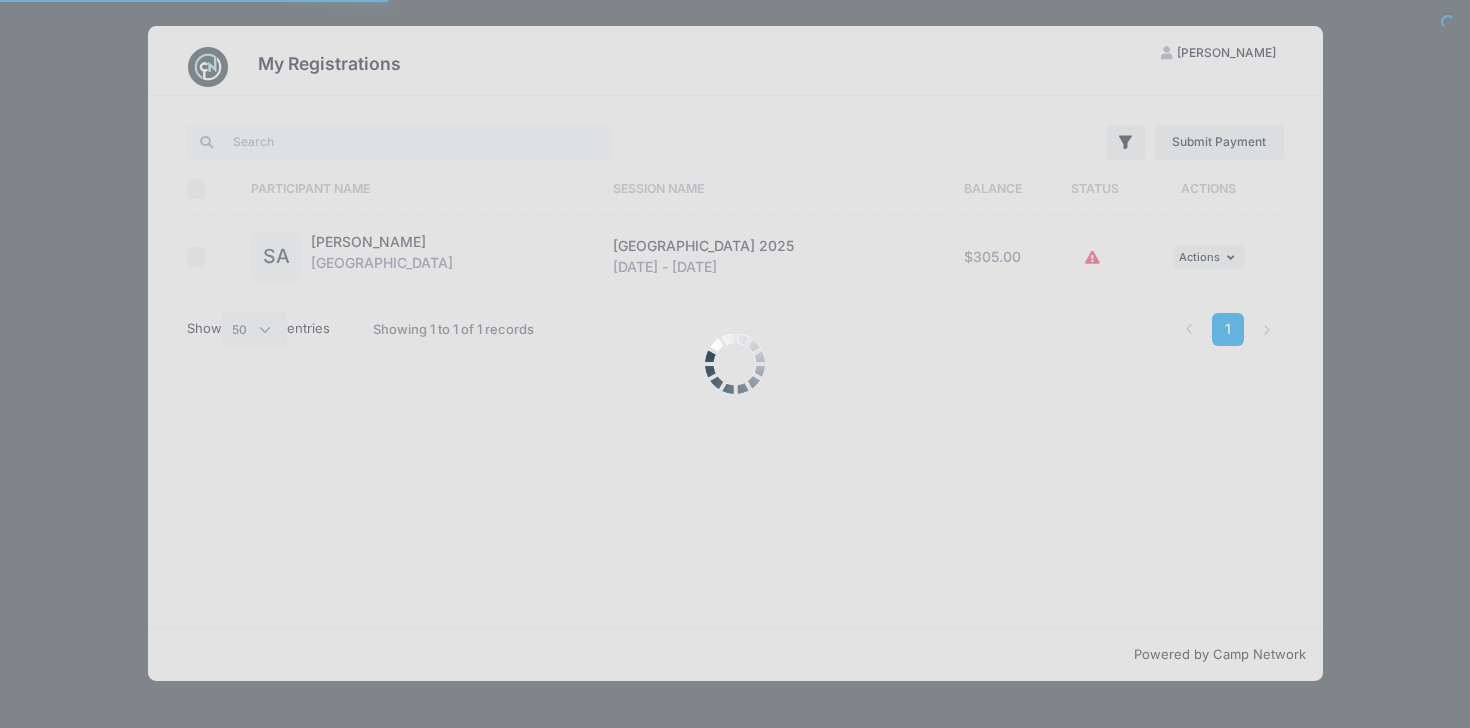 select on "50" 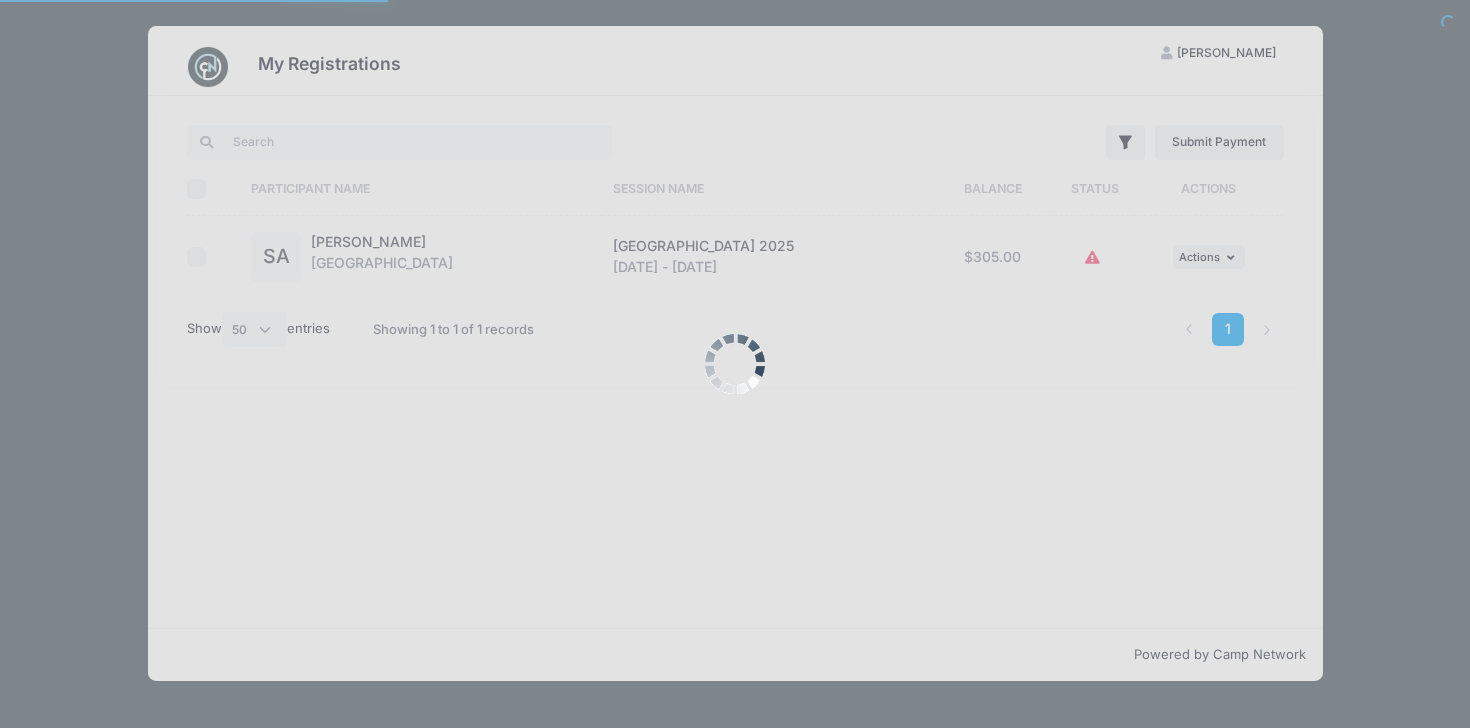scroll, scrollTop: 0, scrollLeft: 0, axis: both 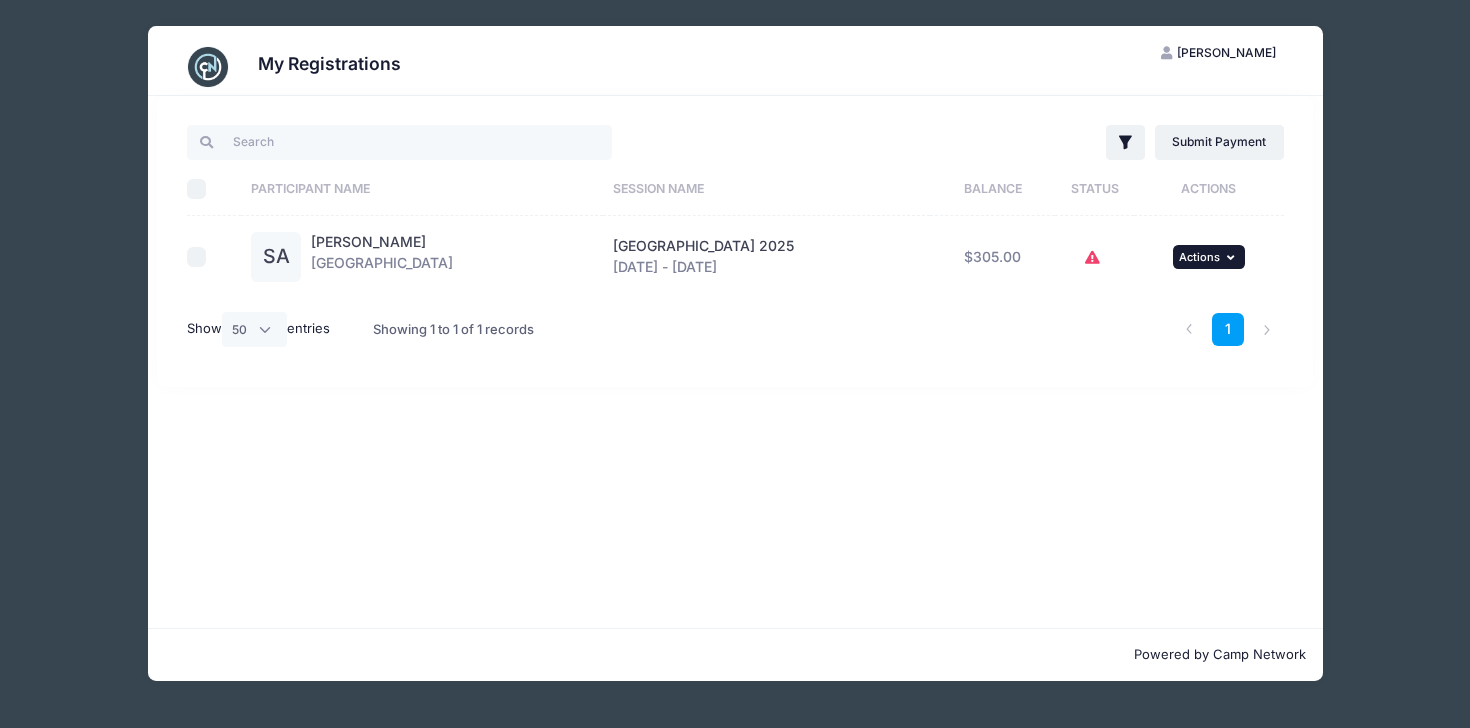 click on "... Actions" at bounding box center [1209, 257] 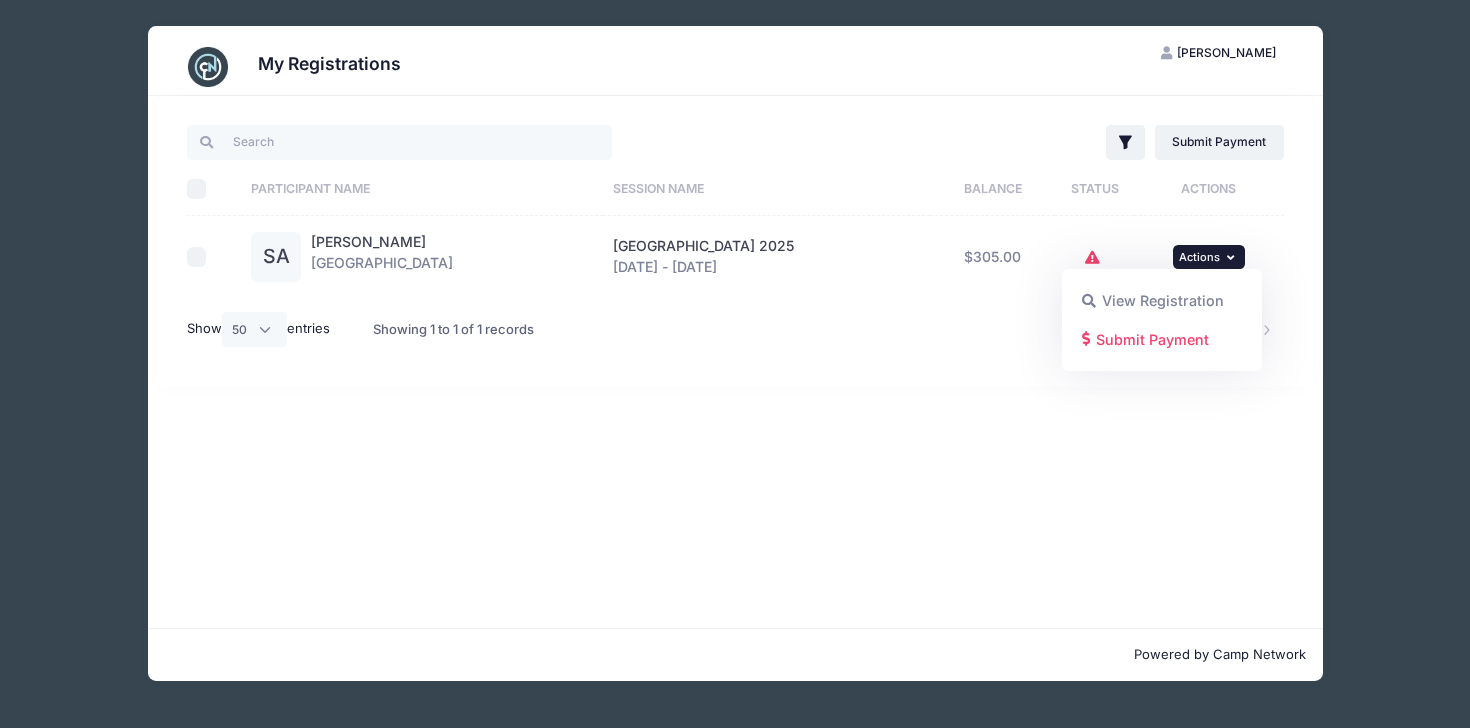 click on "Filter
Filter Options
Show:
Current Registrations
Past Registratations
Pending Registratations
Actions      Submit Payment
Upload Required Documents
Pending Documents
eSignatures Select All" at bounding box center [735, 362] 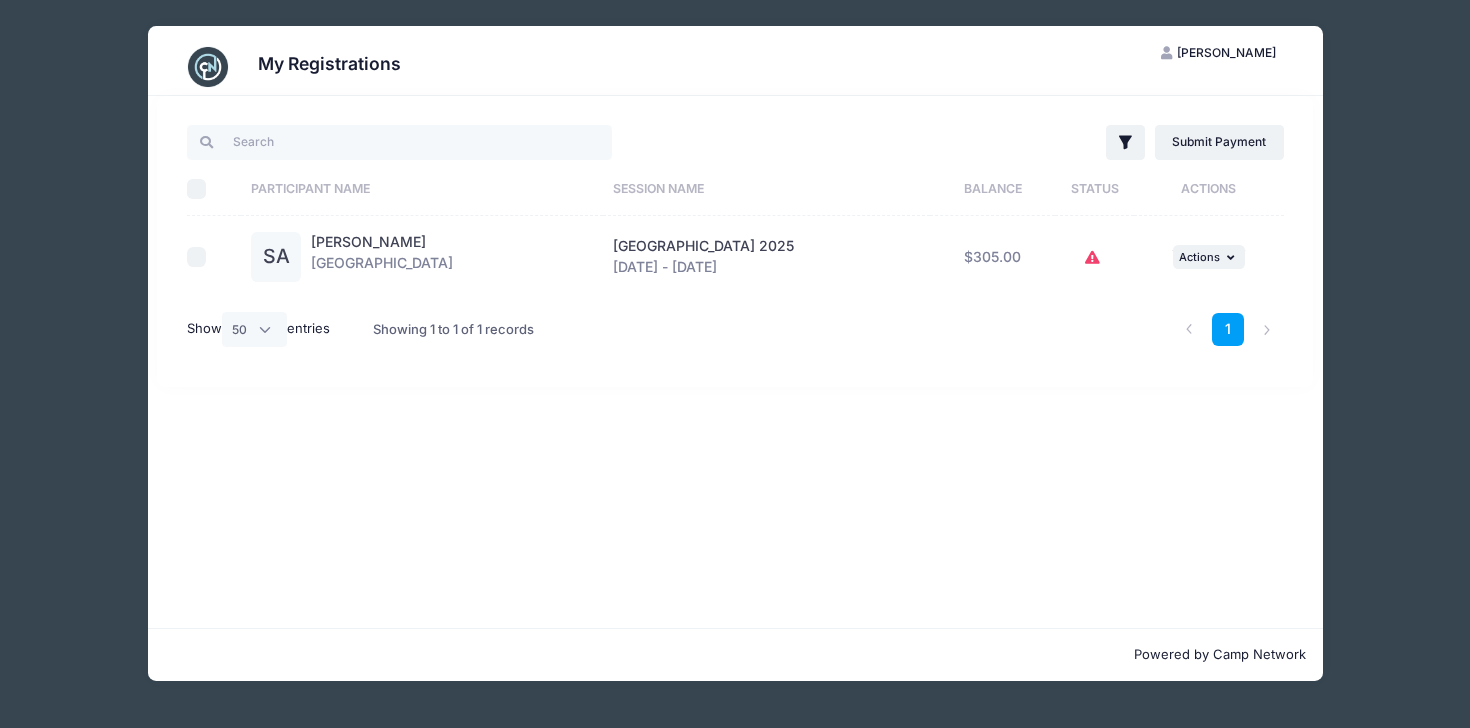 click 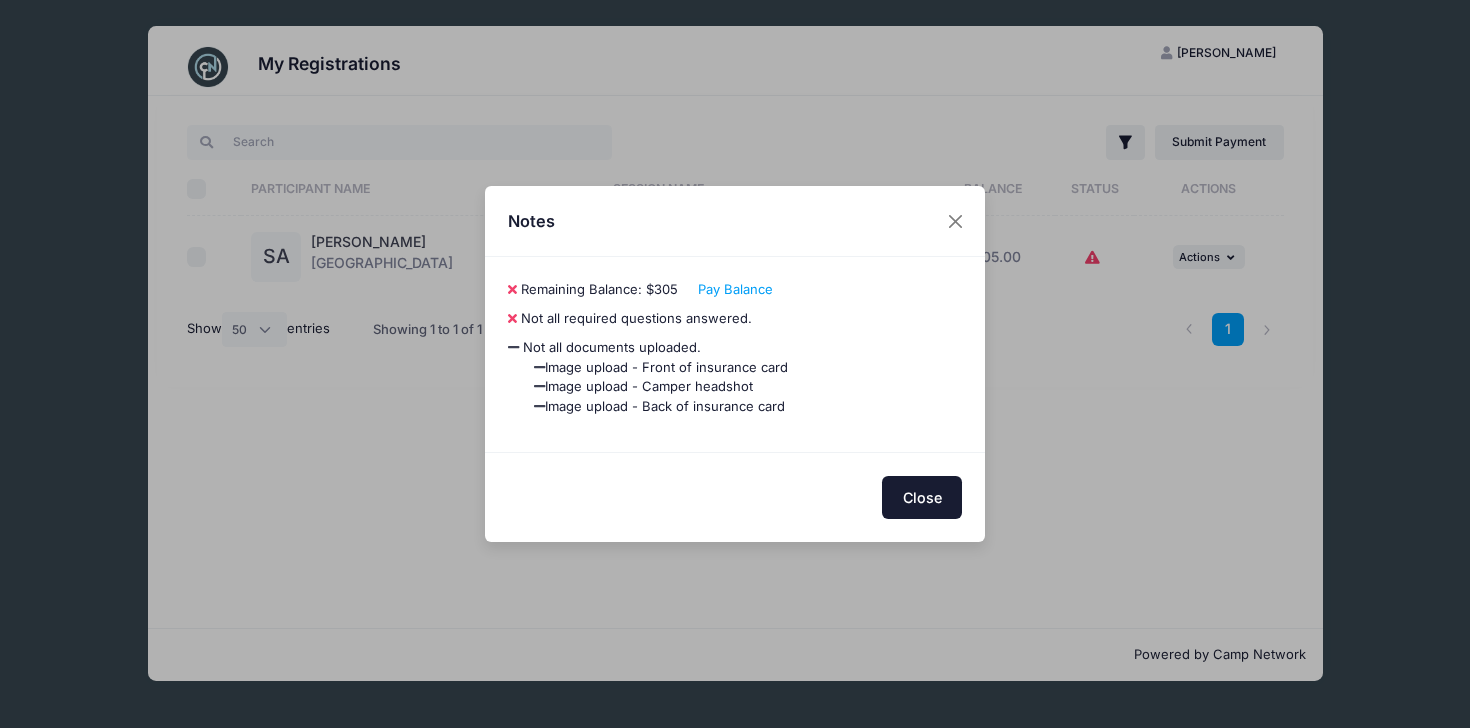 click on "Close" at bounding box center (922, 497) 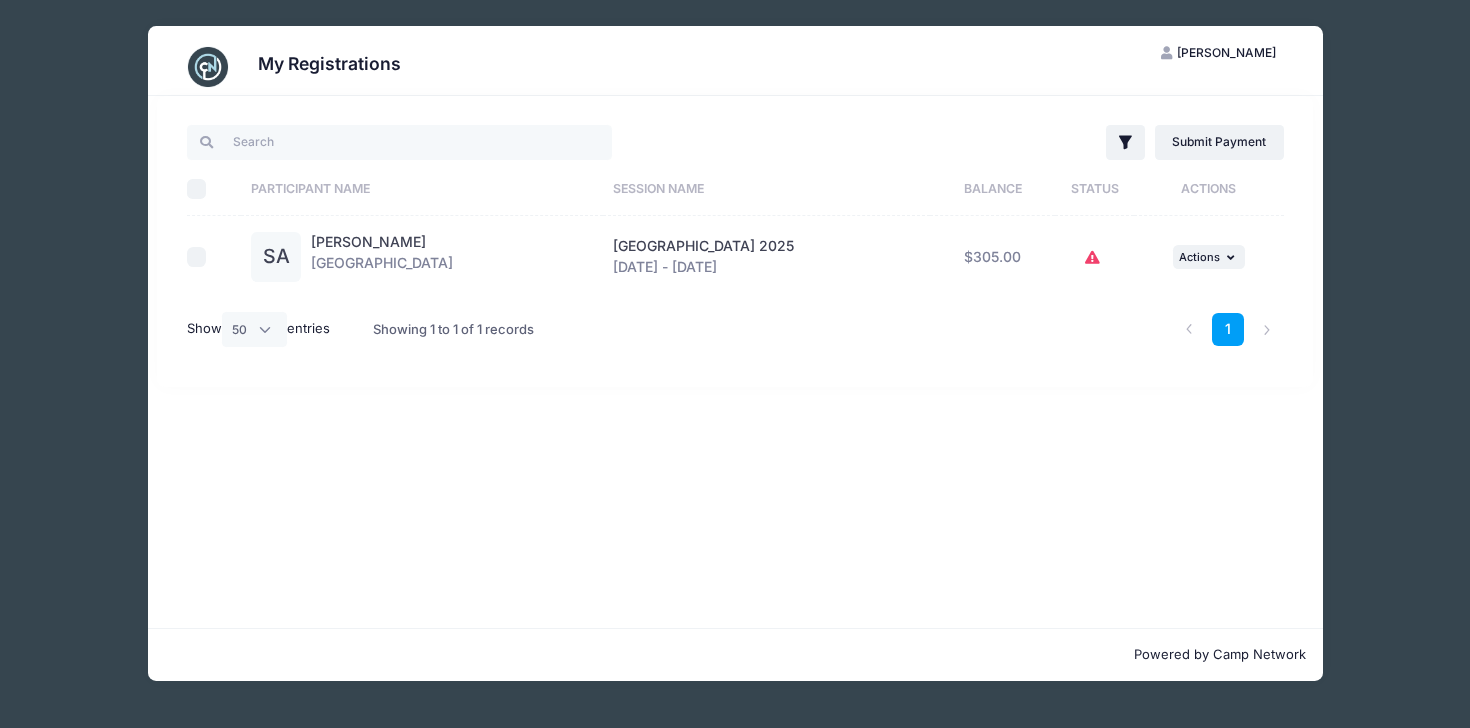 click at bounding box center [208, 67] 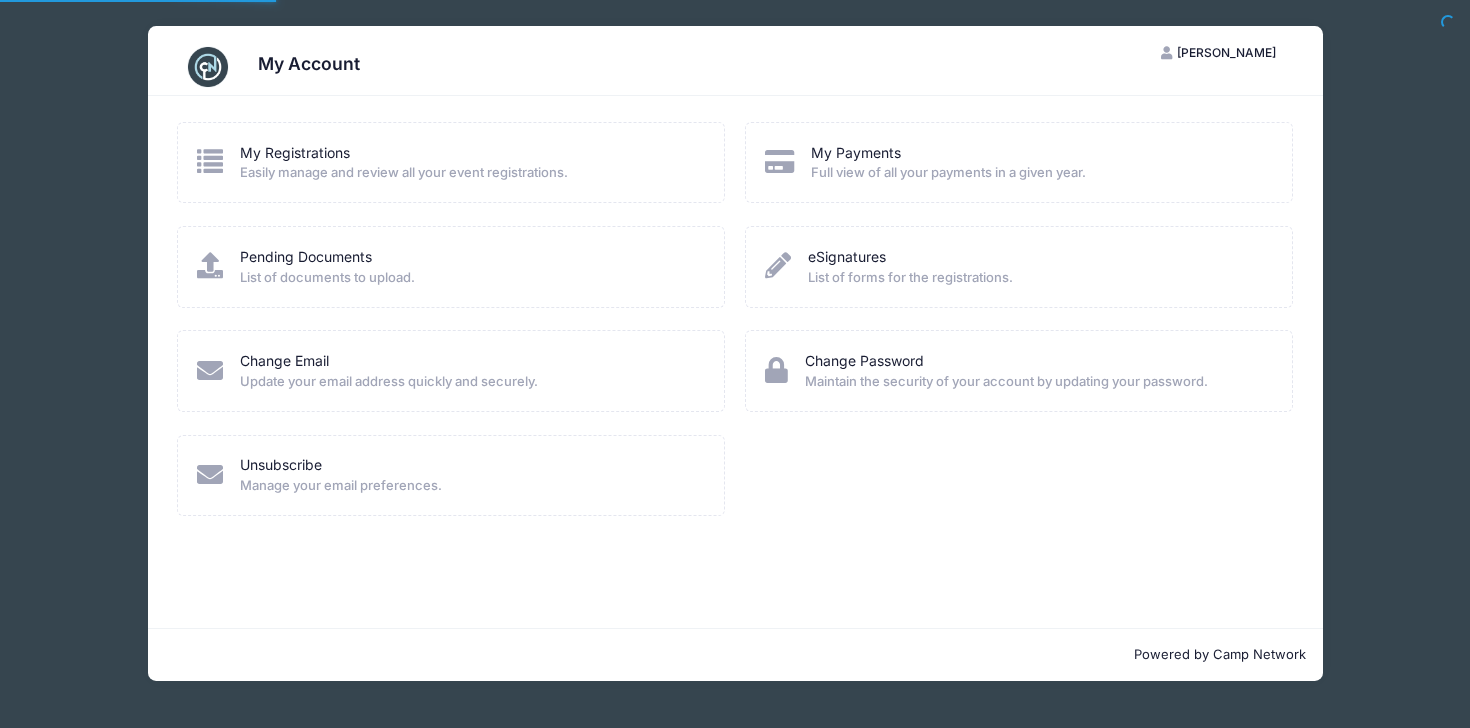 scroll, scrollTop: 0, scrollLeft: 0, axis: both 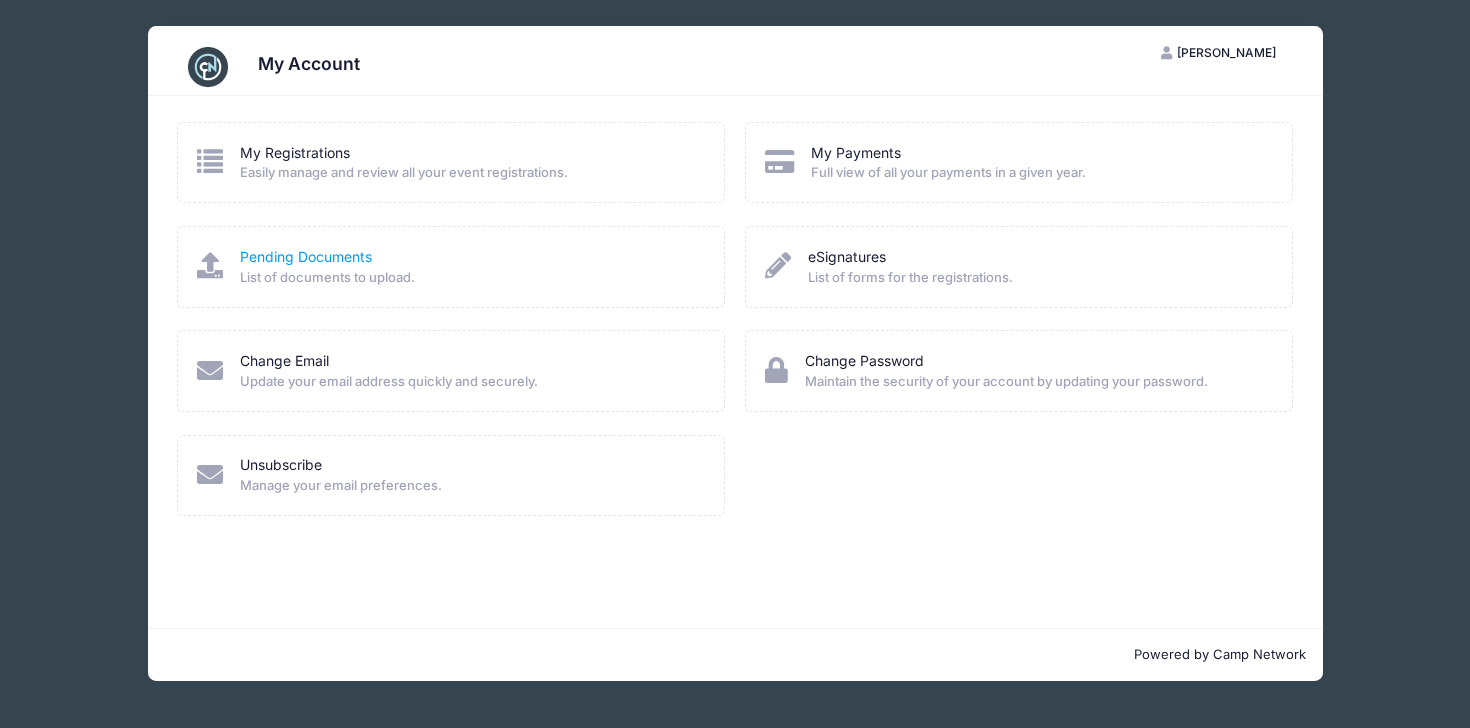 click on "Pending Documents" at bounding box center [306, 256] 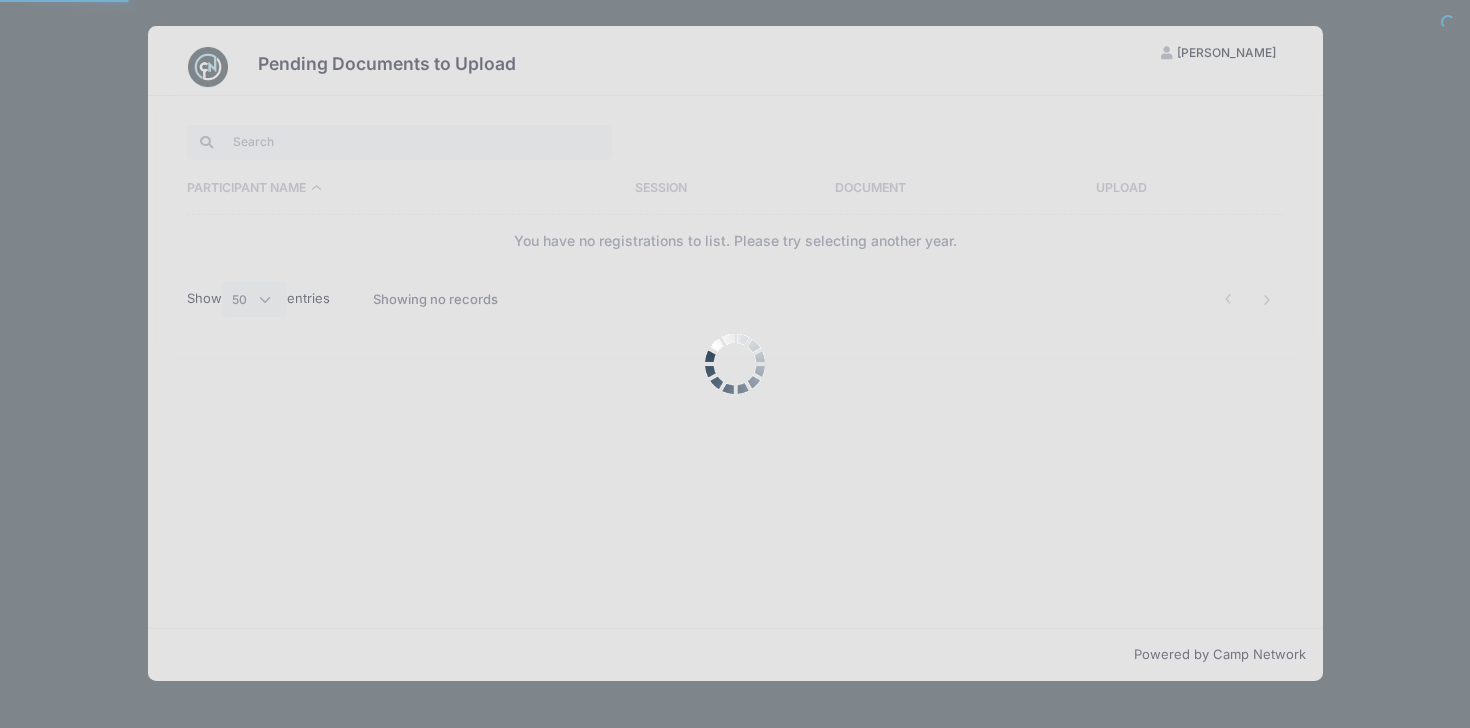 select on "50" 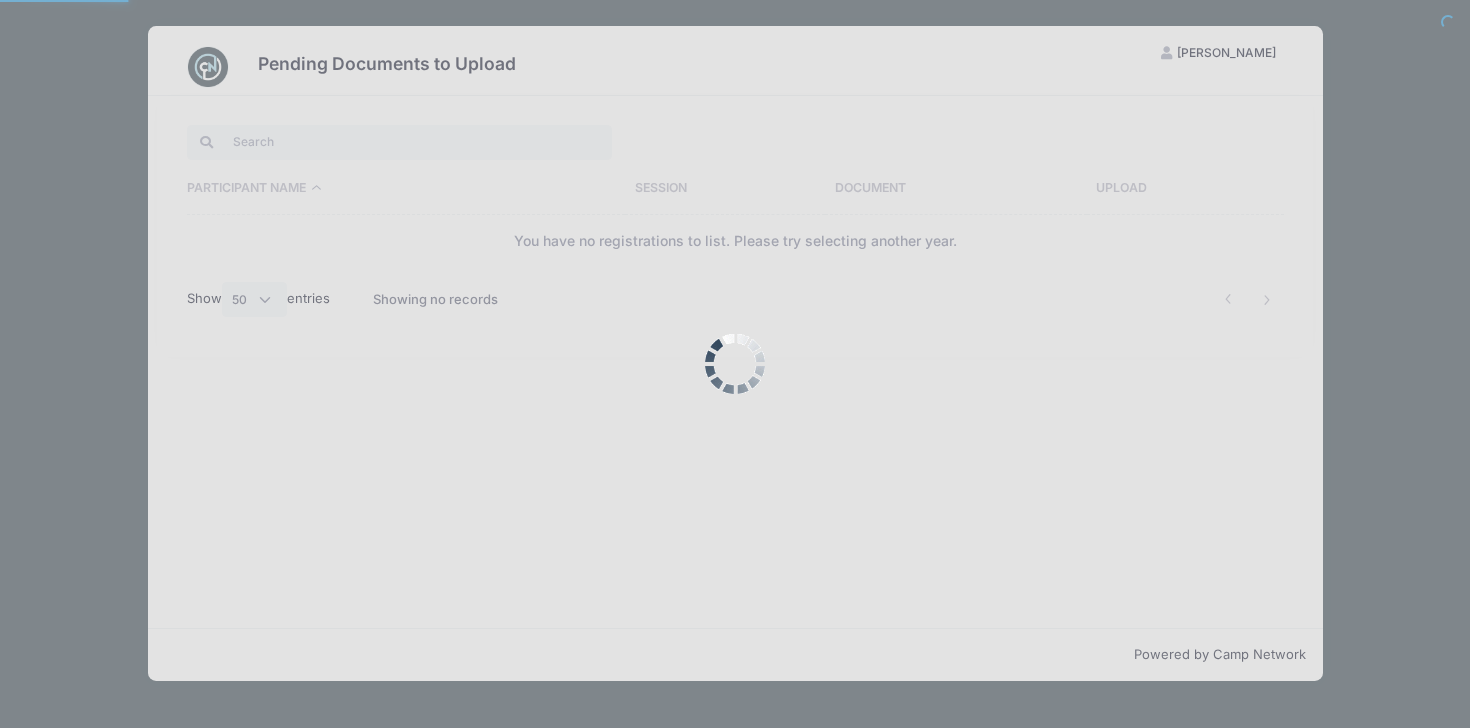 scroll, scrollTop: 0, scrollLeft: 0, axis: both 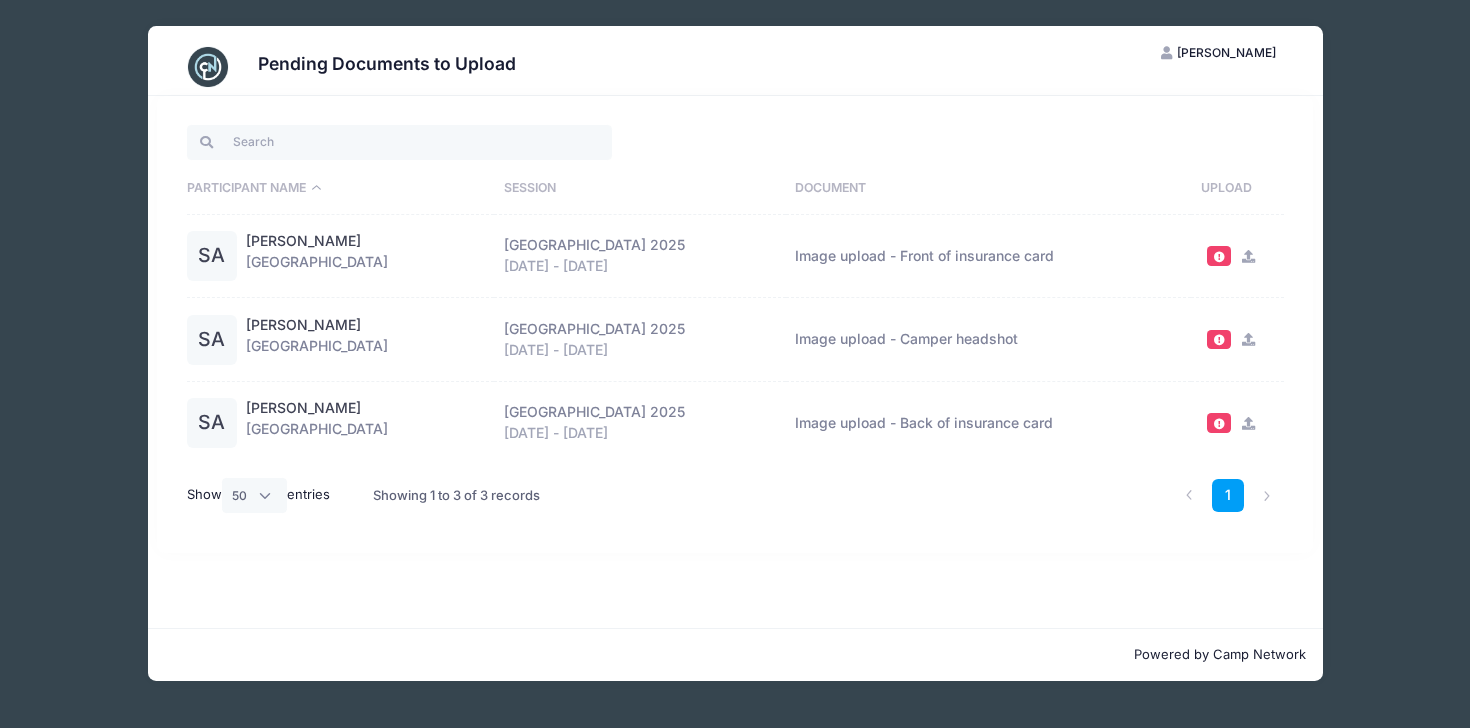 click at bounding box center (1248, 423) 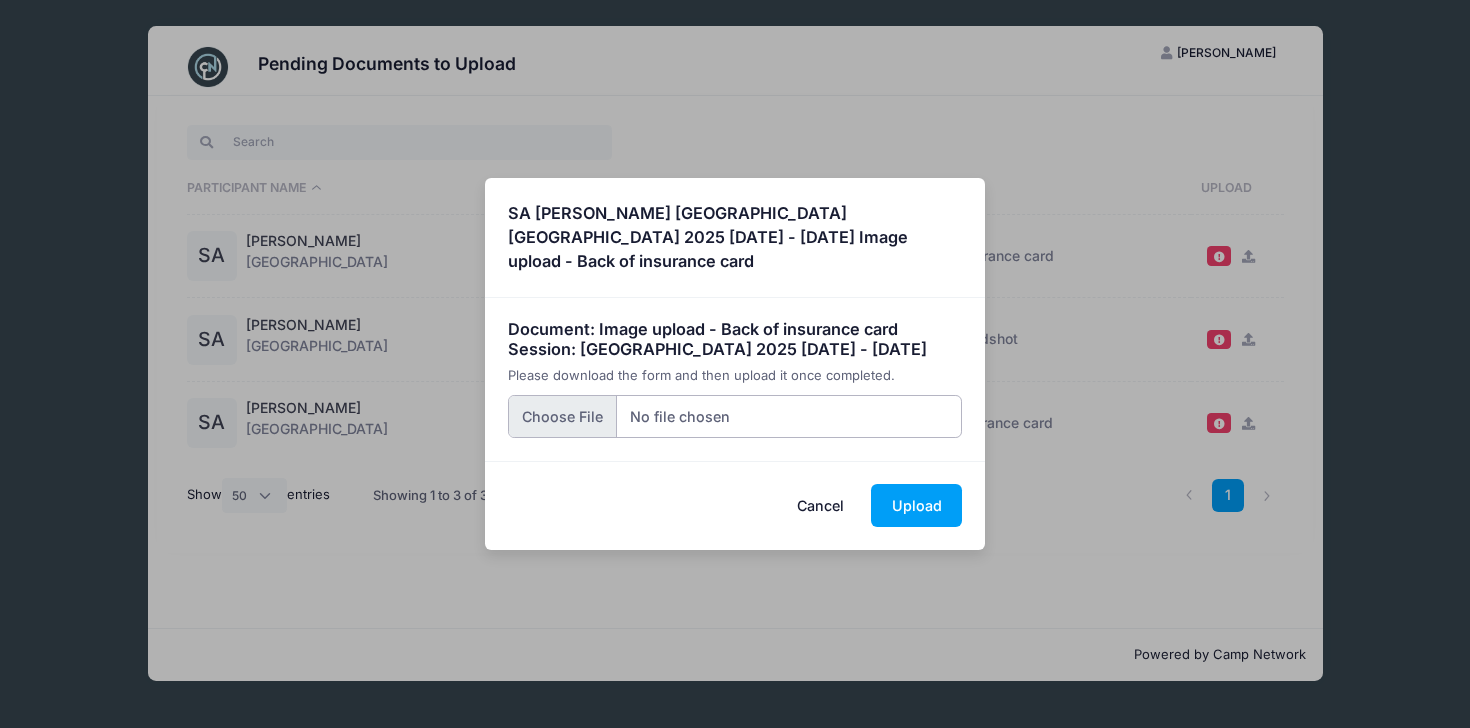 click at bounding box center [735, 416] 